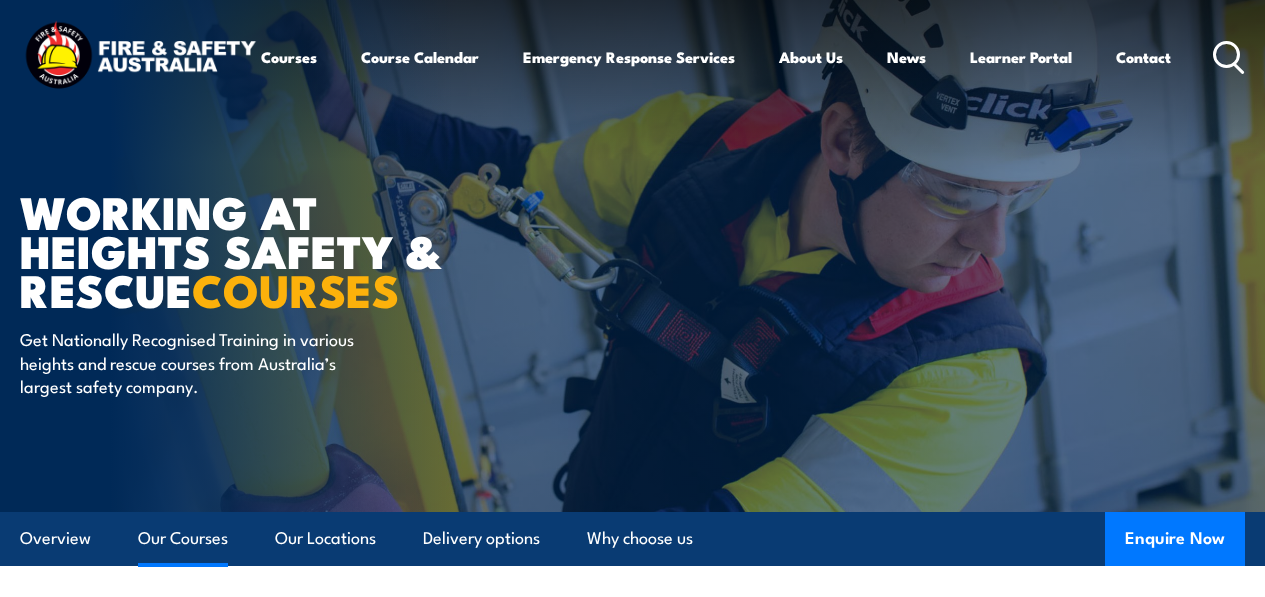 scroll, scrollTop: 2200, scrollLeft: 0, axis: vertical 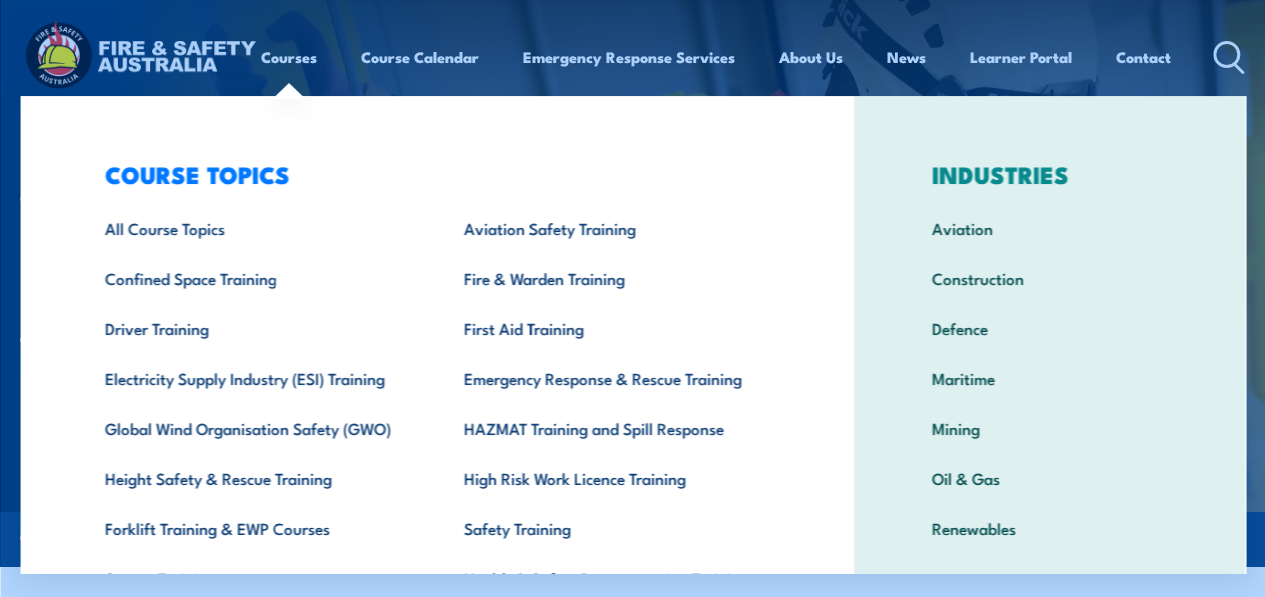 click on "Courses
Course Calendar
Emergency Response Services
Services Overview
Emergency Response Solutions
Paramedic & Medical Solutions
Industrial Security Solutions
Emergency Response Vehicles
Safety Advisers
About Us
About FSA
Our promise
Careers
News
Learner Portal
Contact
Home
Course Finder
All Courses
Aviation Safety Training Courses
Confined Space Courses
Electricity Supply Industry (ESI) Courses
Emergency Response Training & Rescue Courses
Fire Safety Training Courses
First Aid Training Courses
Global Wind Organisation (GWO) Courses
HAZMAT Courses
Health & Safety Representative Courses HSR Training
Height Safety & Rescue Courses
High Risk Work Licence Courses
Safety Courses" at bounding box center (632, 57) 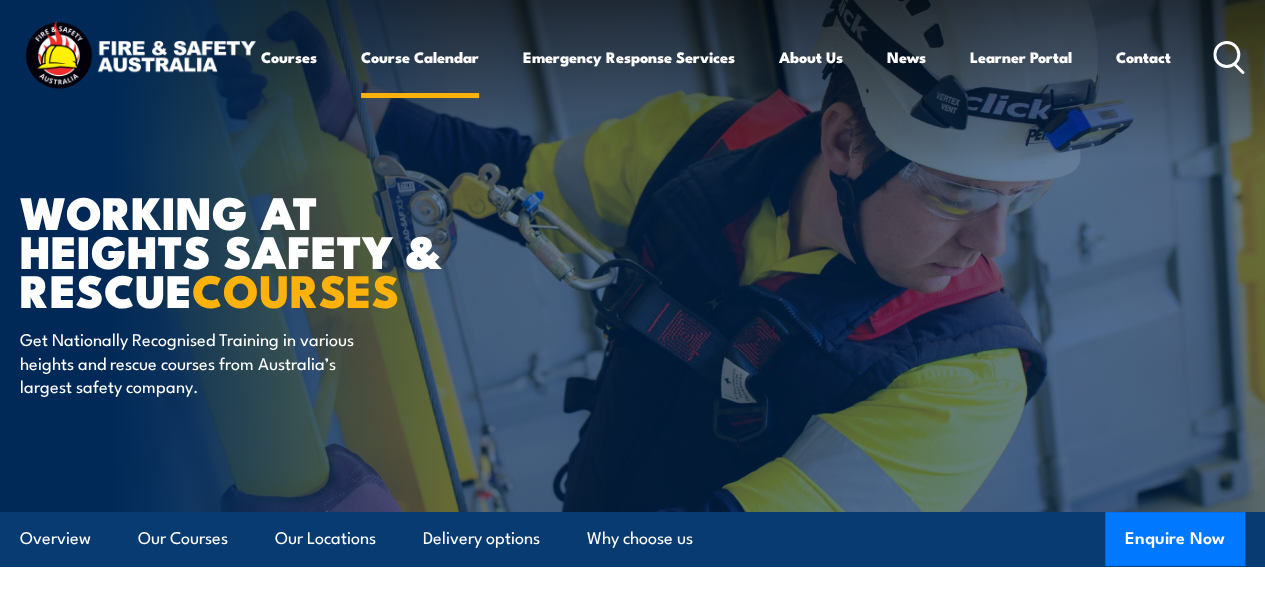click on "Course Calendar" at bounding box center (420, 57) 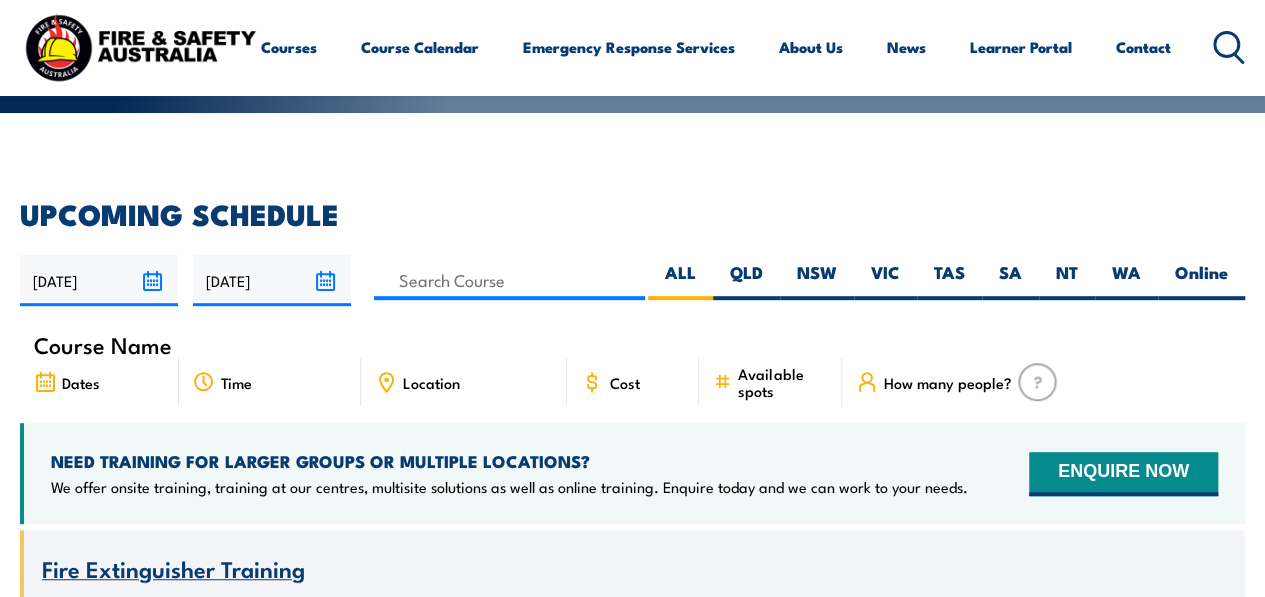 scroll, scrollTop: 400, scrollLeft: 0, axis: vertical 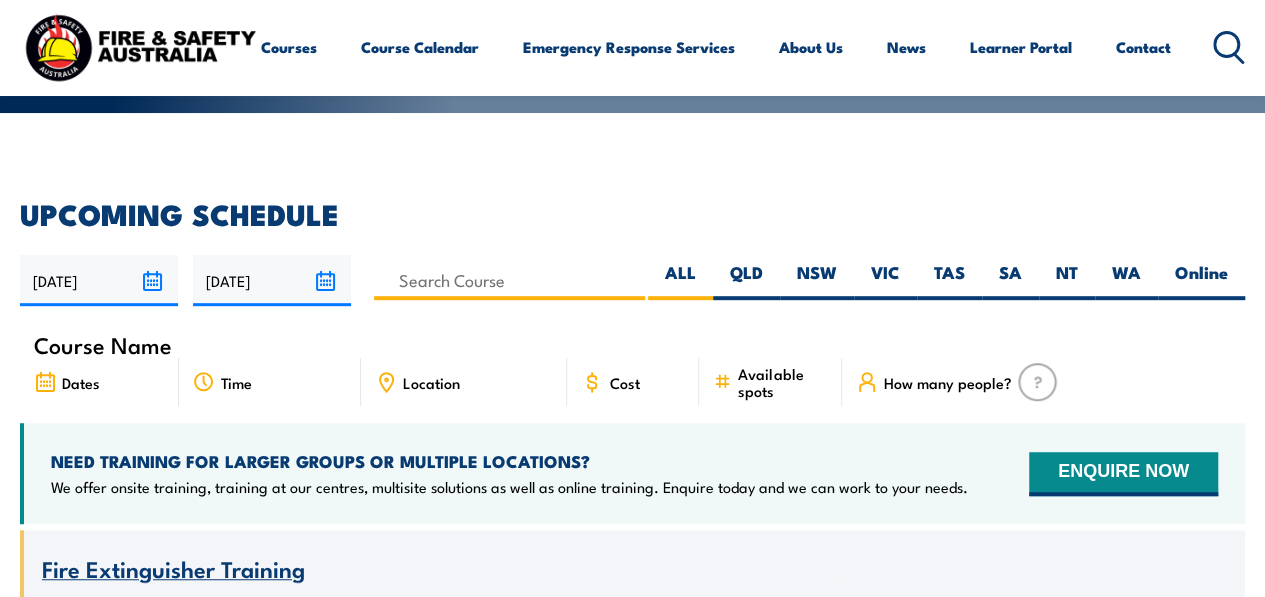 click at bounding box center [509, 280] 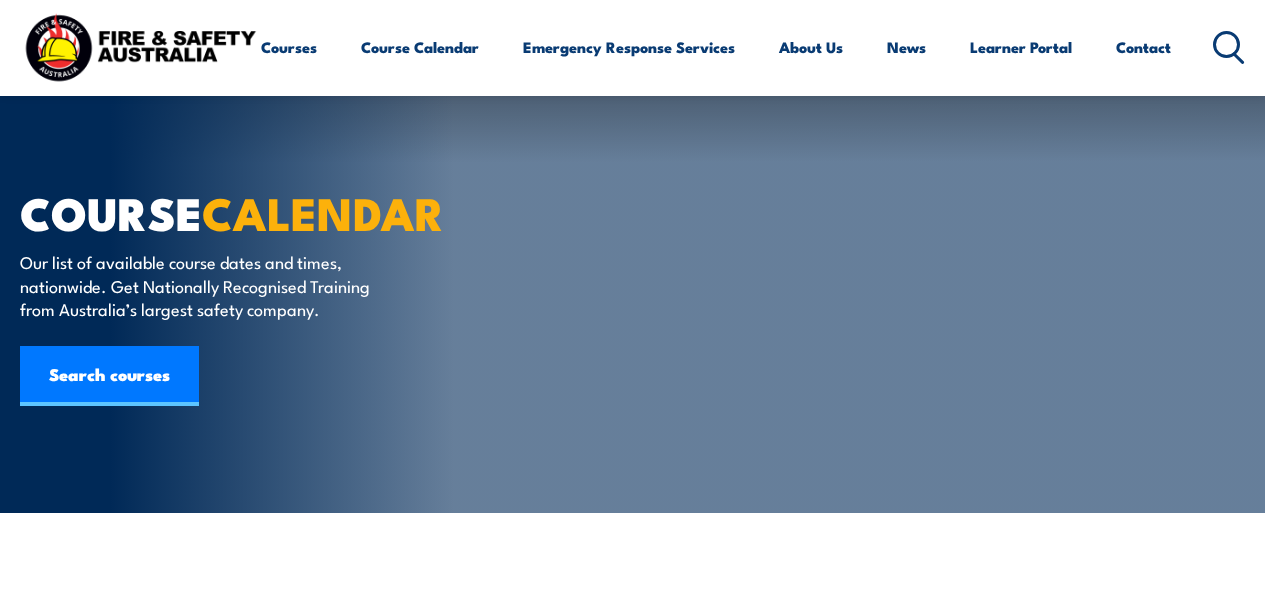 scroll, scrollTop: 600, scrollLeft: 0, axis: vertical 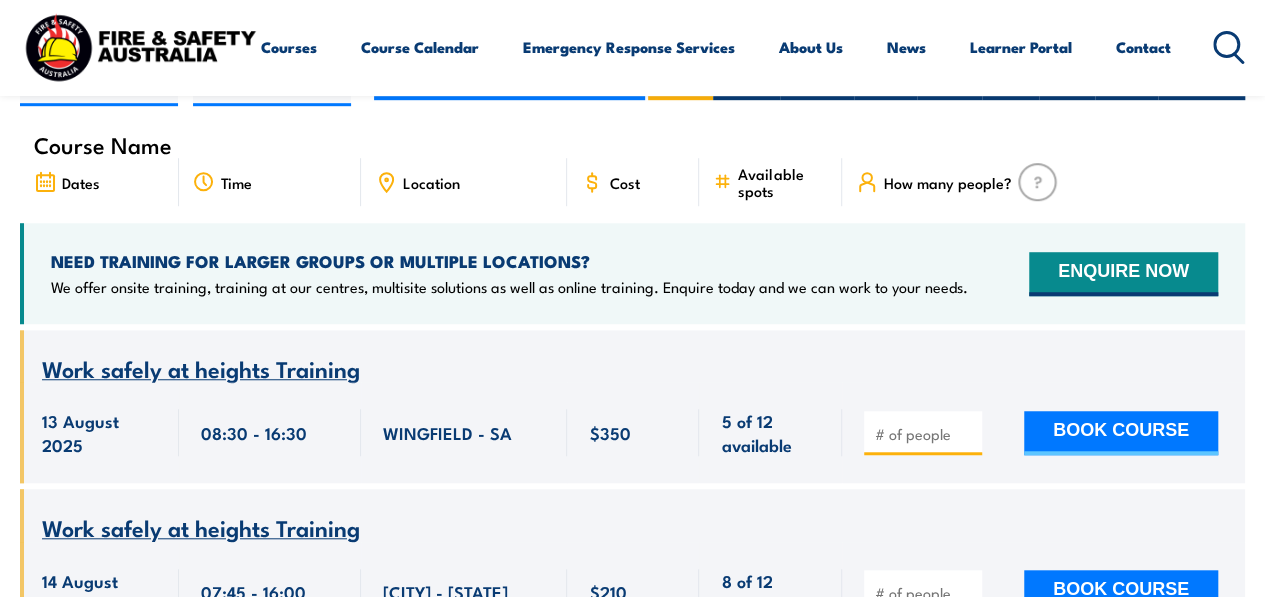 click on "Location" at bounding box center [431, 182] 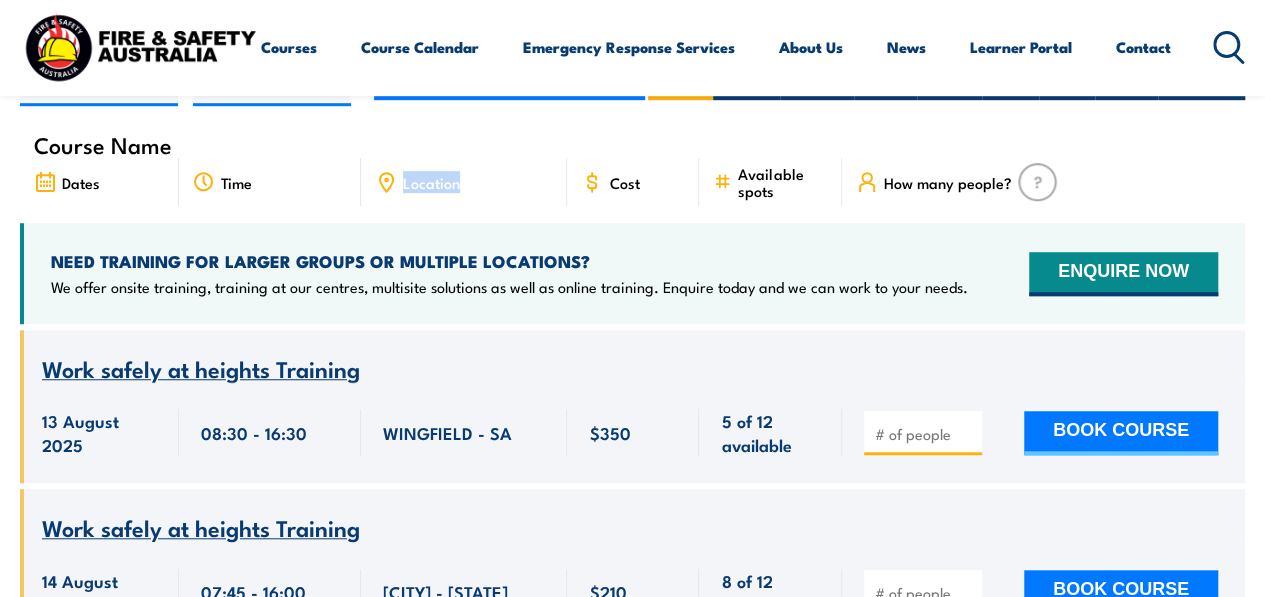 click on "Location" at bounding box center (431, 182) 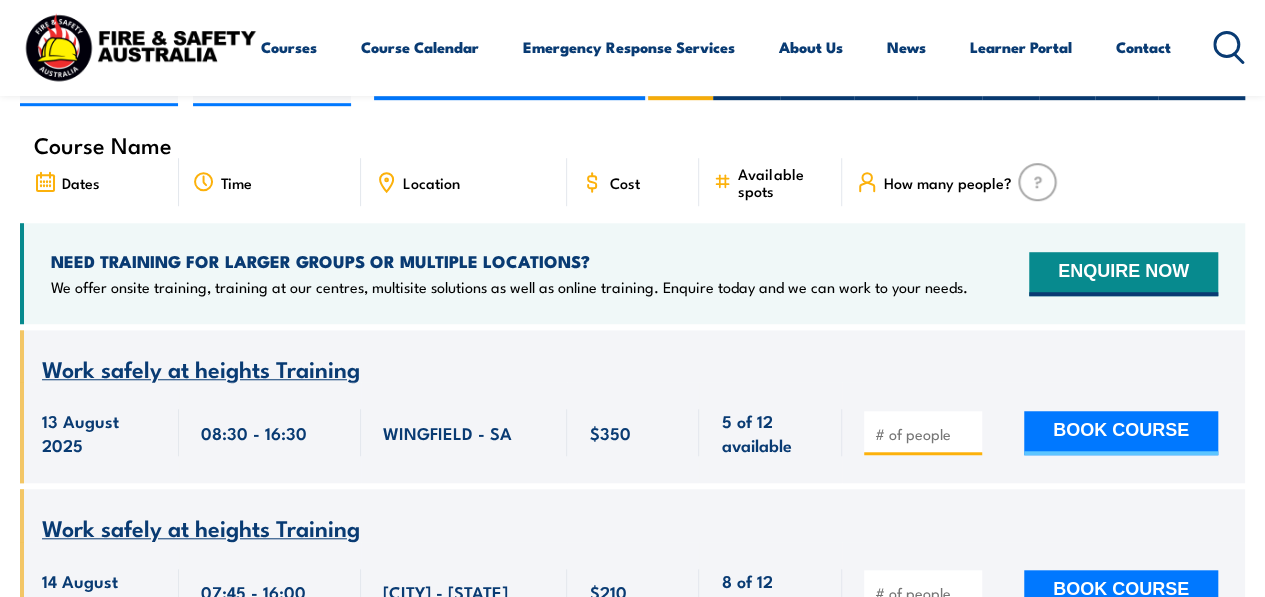 scroll, scrollTop: 300, scrollLeft: 0, axis: vertical 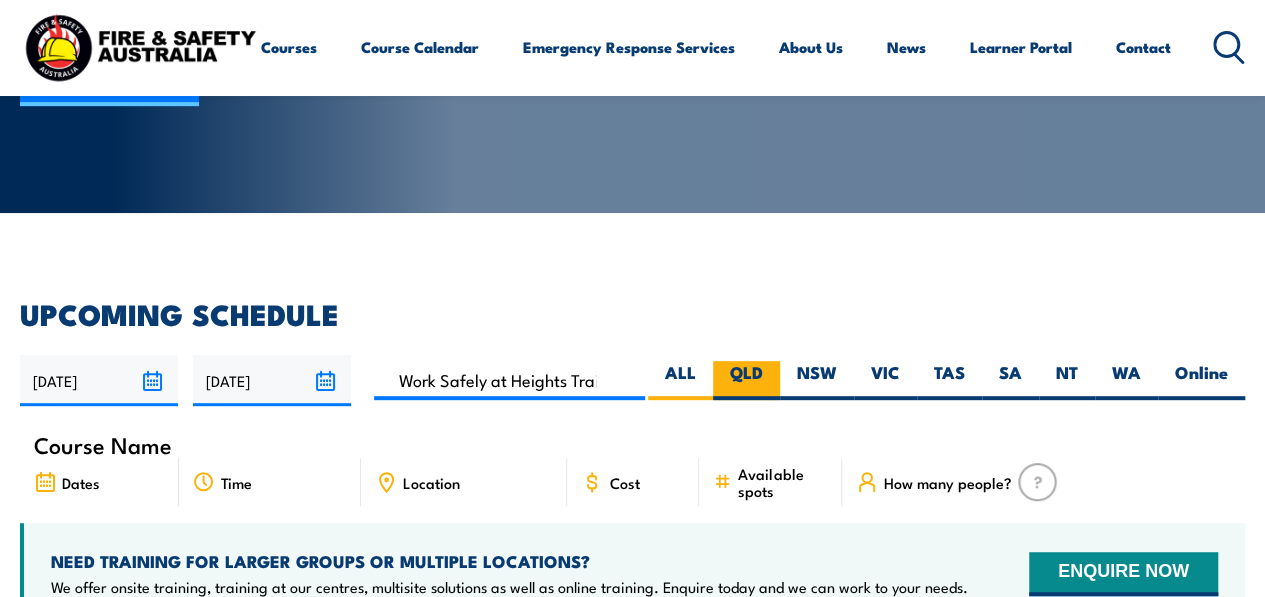 click on "QLD" at bounding box center (746, 380) 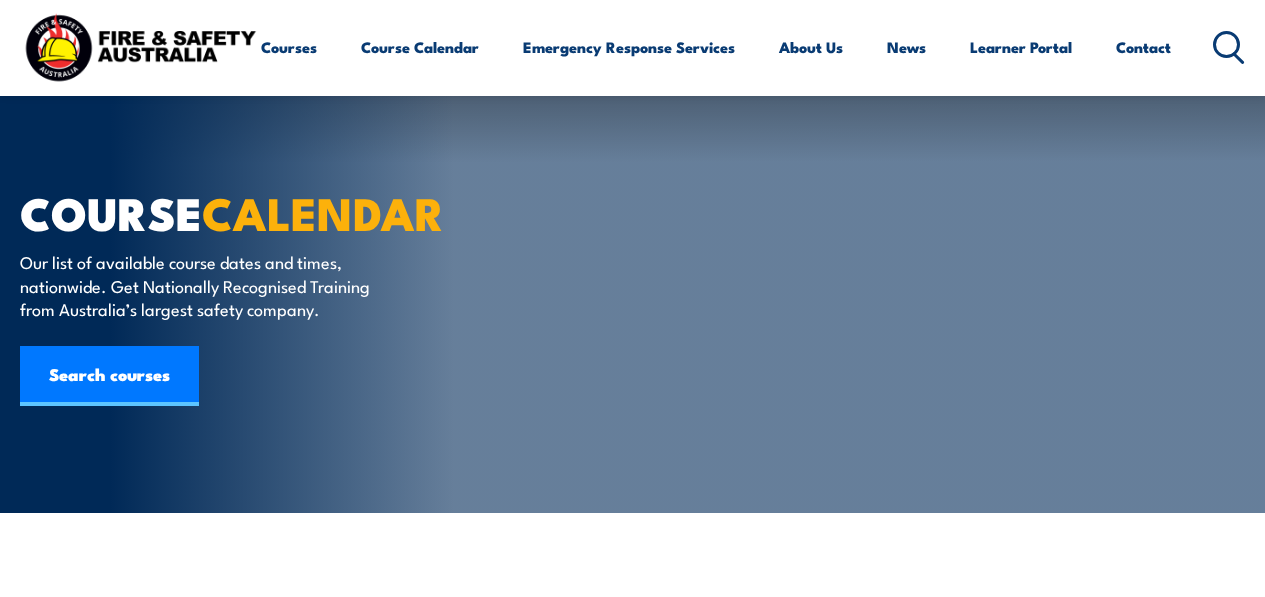 scroll, scrollTop: 600, scrollLeft: 0, axis: vertical 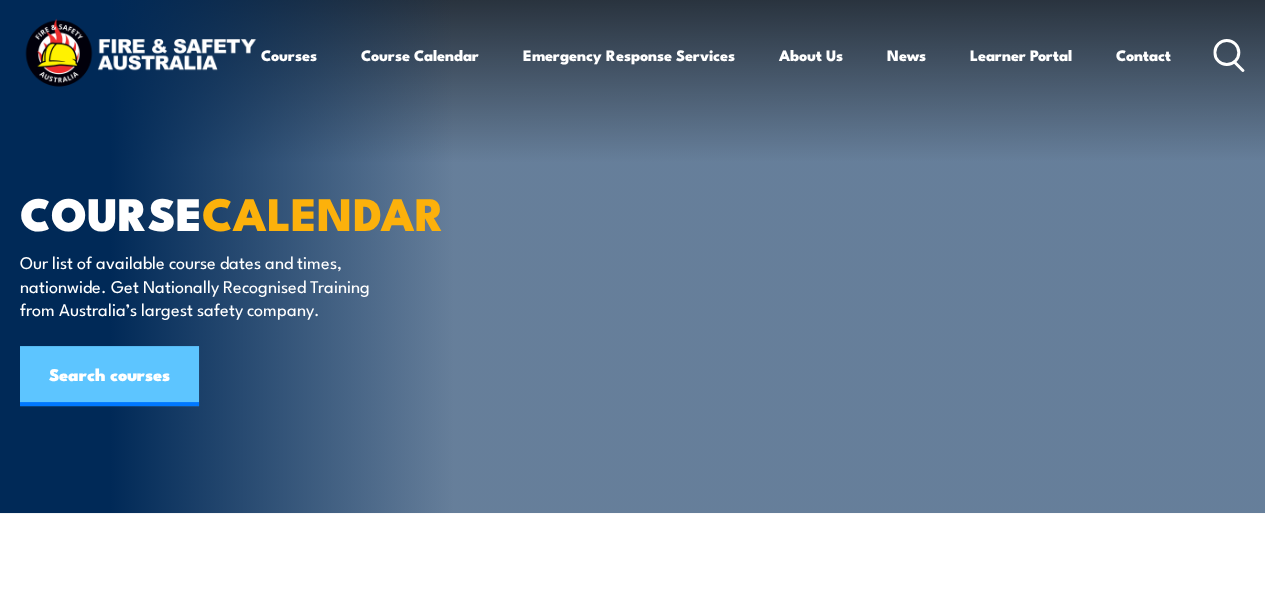 click on "Search courses" at bounding box center [109, 376] 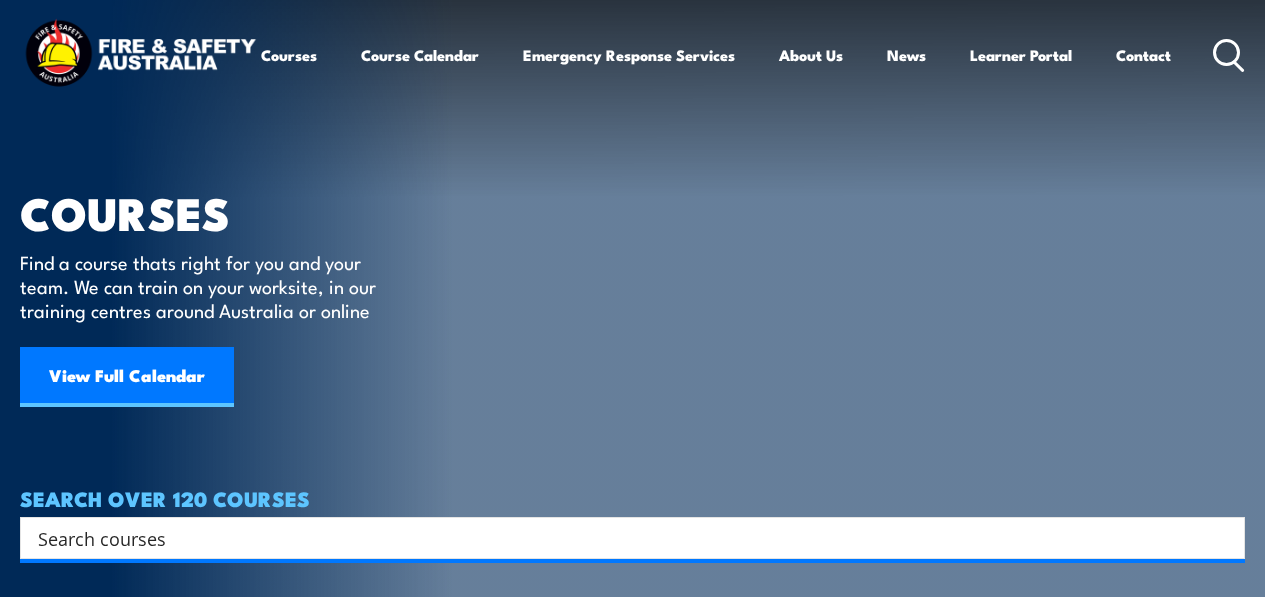 scroll, scrollTop: 0, scrollLeft: 0, axis: both 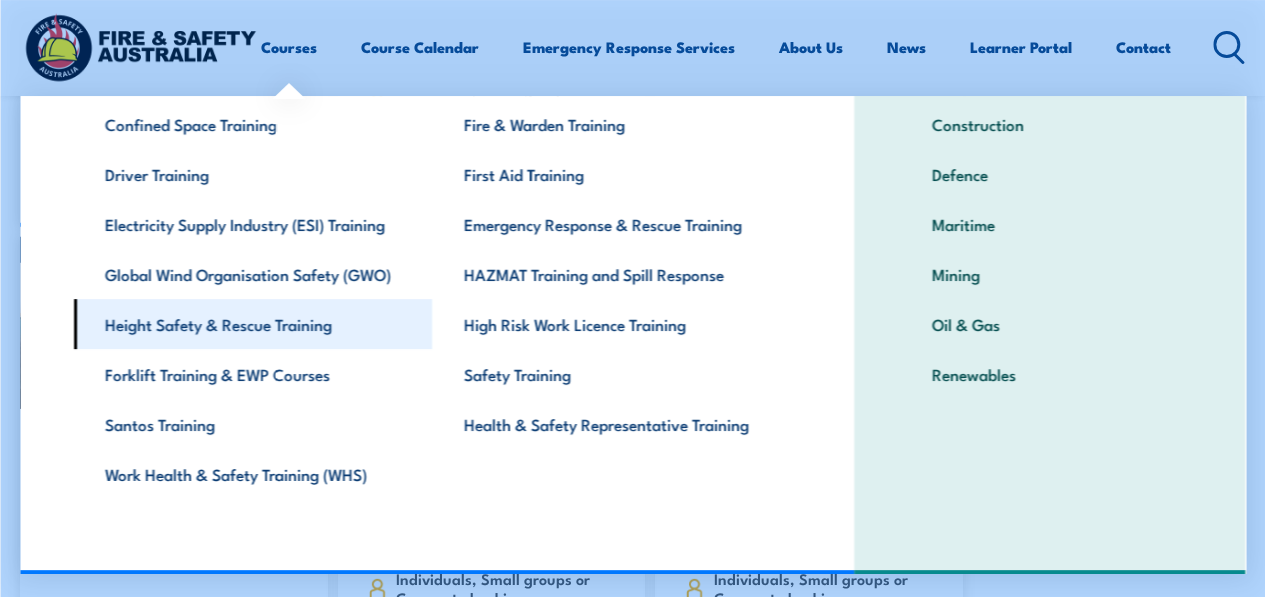 click on "Height Safety & Rescue Training" at bounding box center [252, 324] 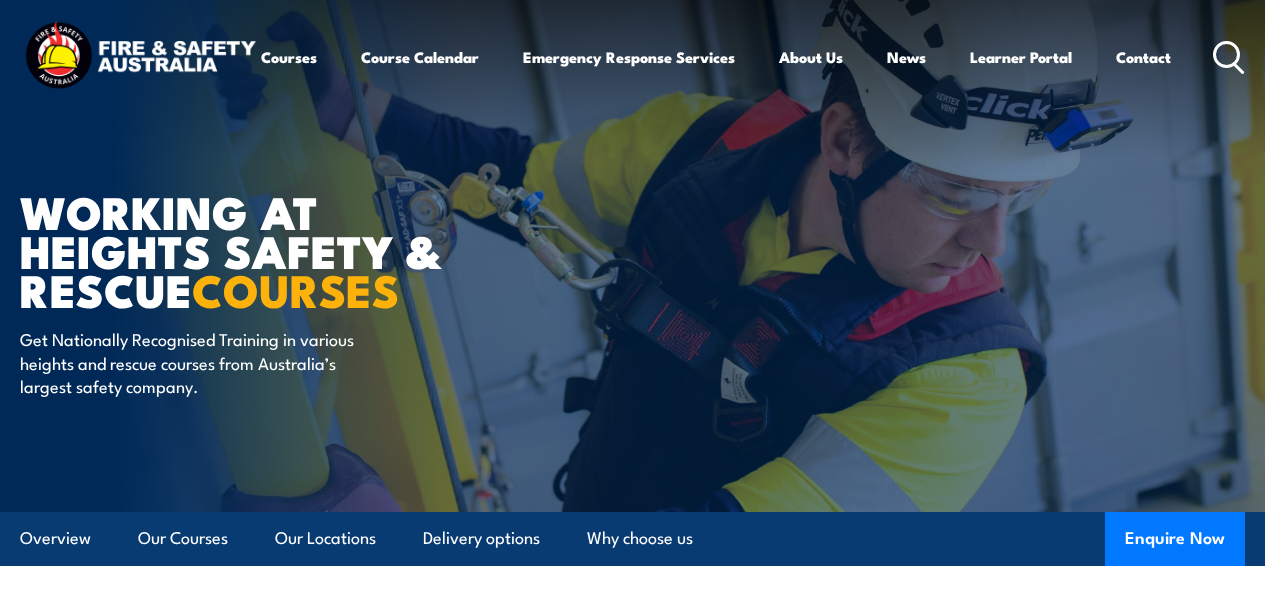 scroll, scrollTop: 0, scrollLeft: 0, axis: both 